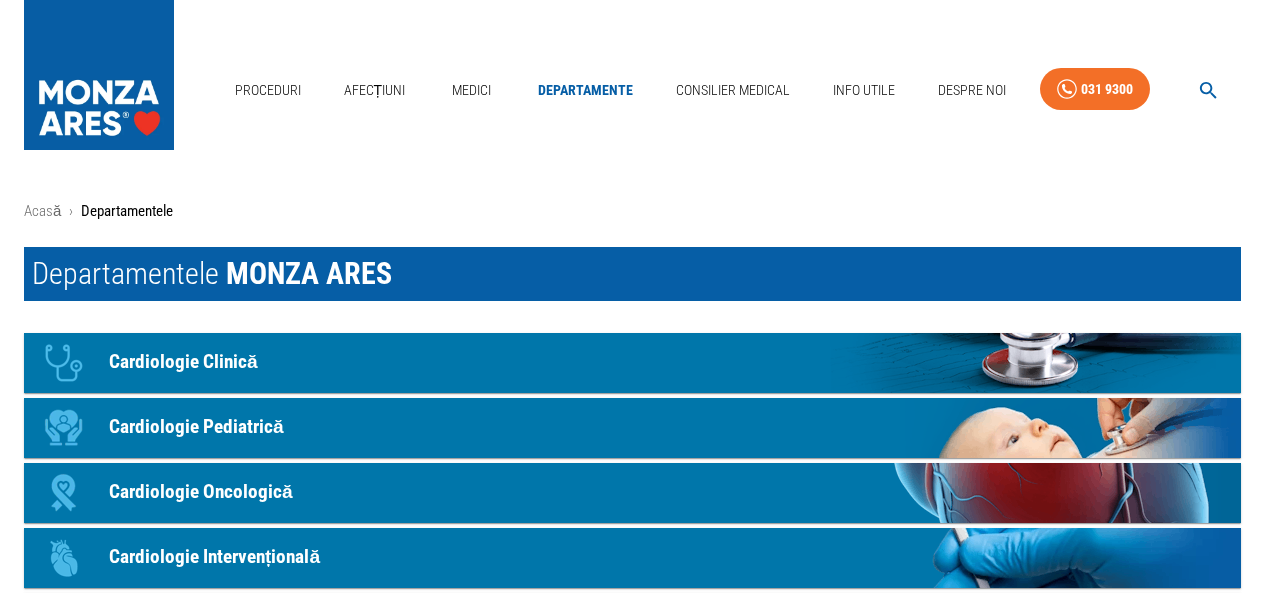 scroll, scrollTop: 0, scrollLeft: 0, axis: both 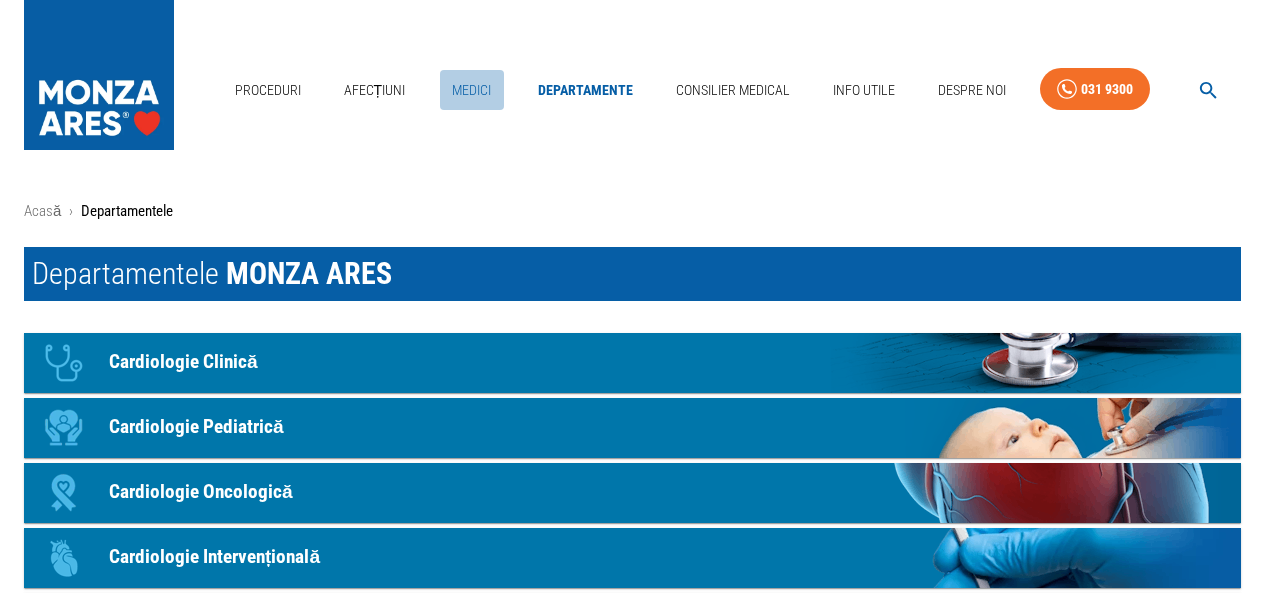 click on "Medici" at bounding box center (472, 90) 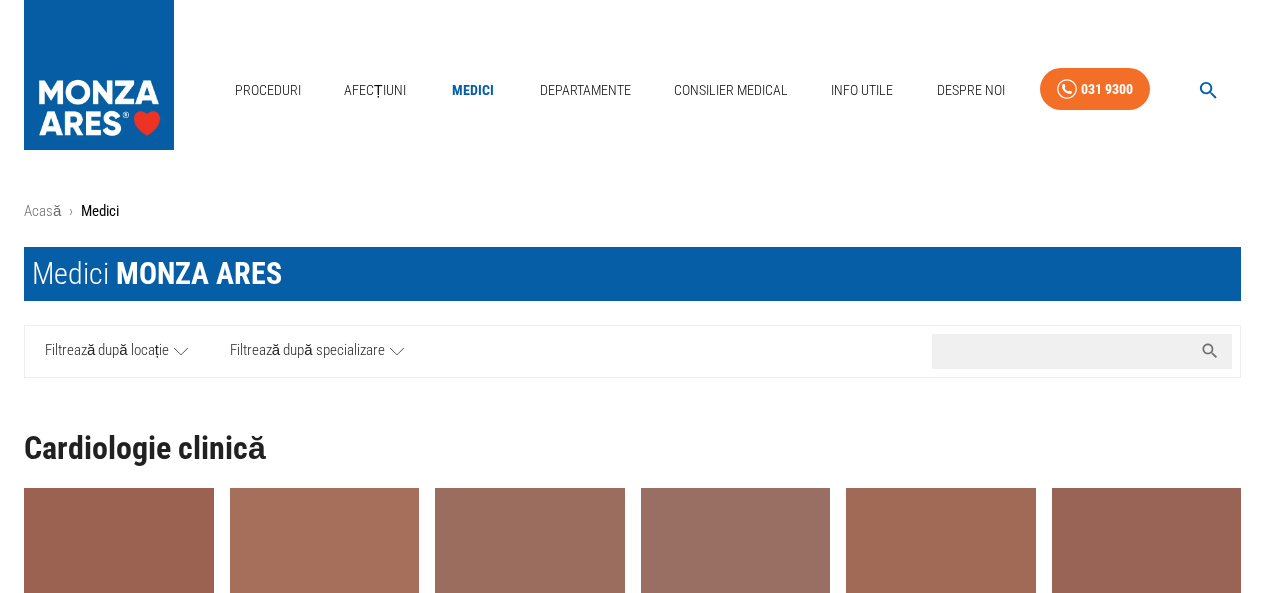 click on "Caută nume medic..." at bounding box center [1062, 351] 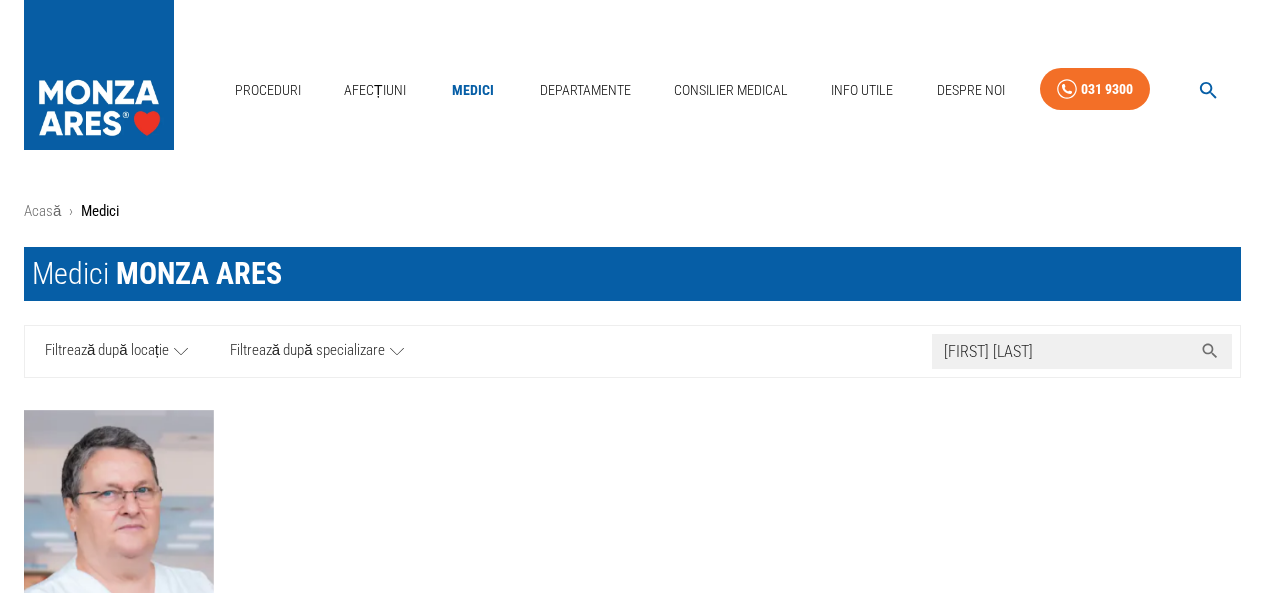 scroll, scrollTop: 200, scrollLeft: 0, axis: vertical 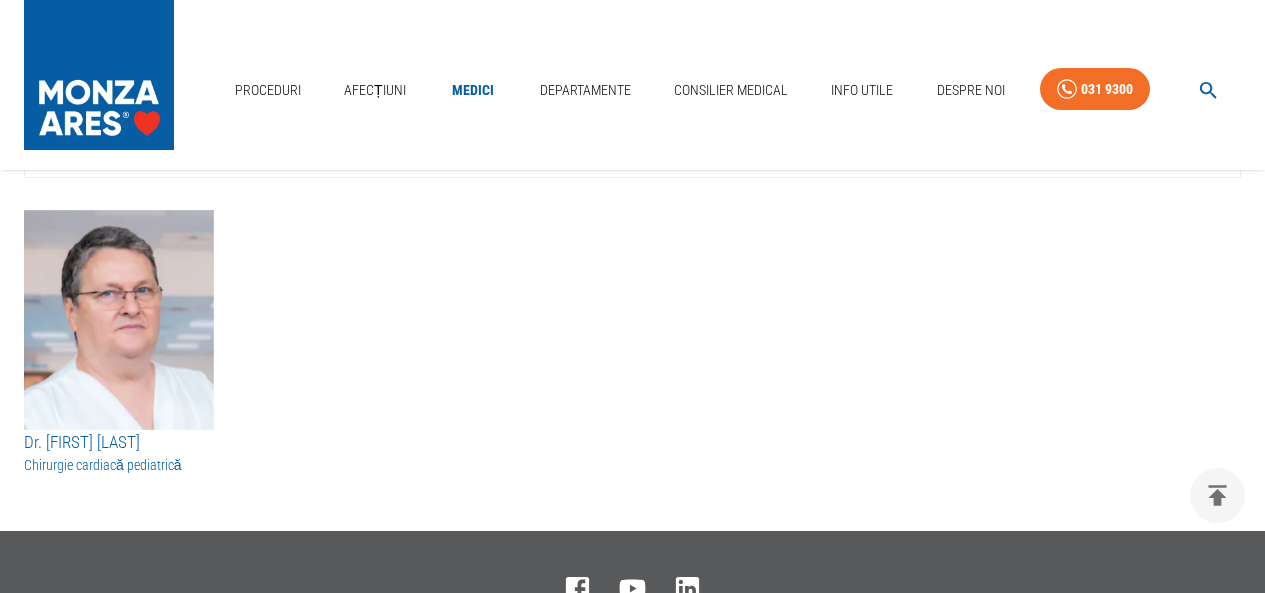 type on "[FIRST] [LAST]" 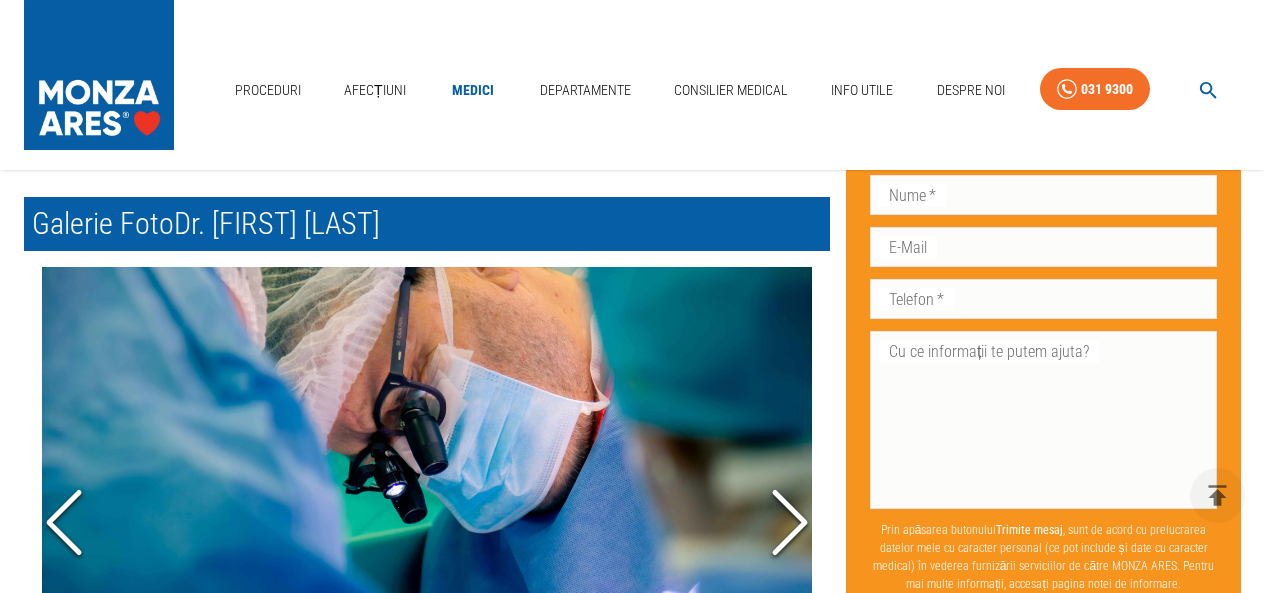 scroll, scrollTop: 1900, scrollLeft: 0, axis: vertical 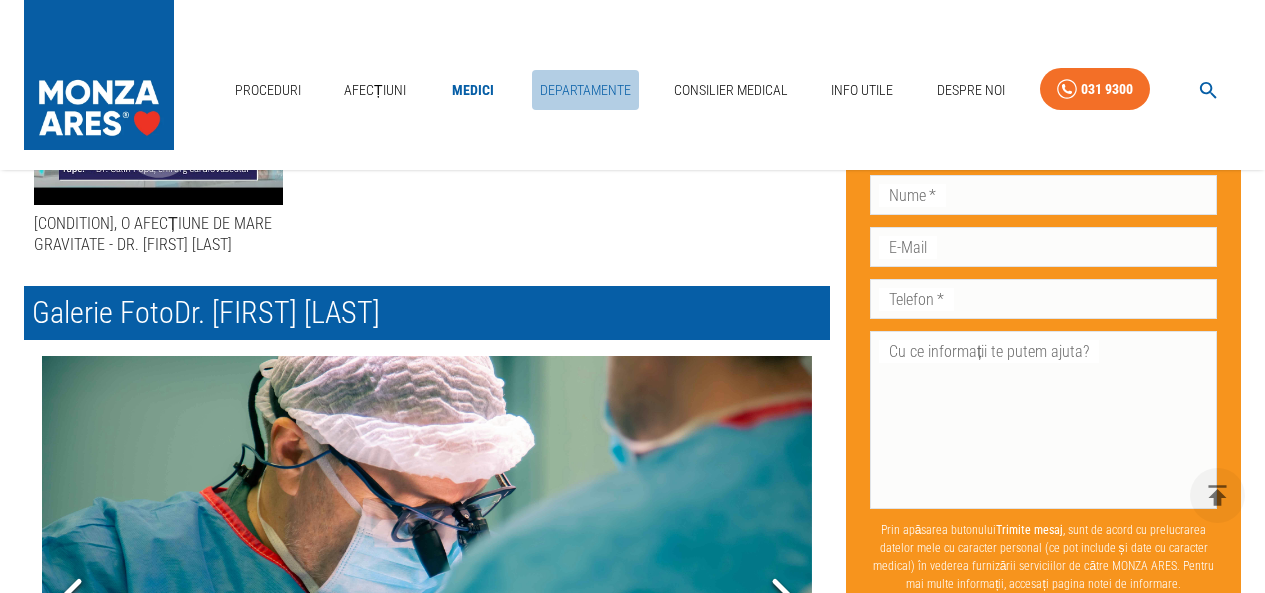 click on "Departamente" at bounding box center [585, 90] 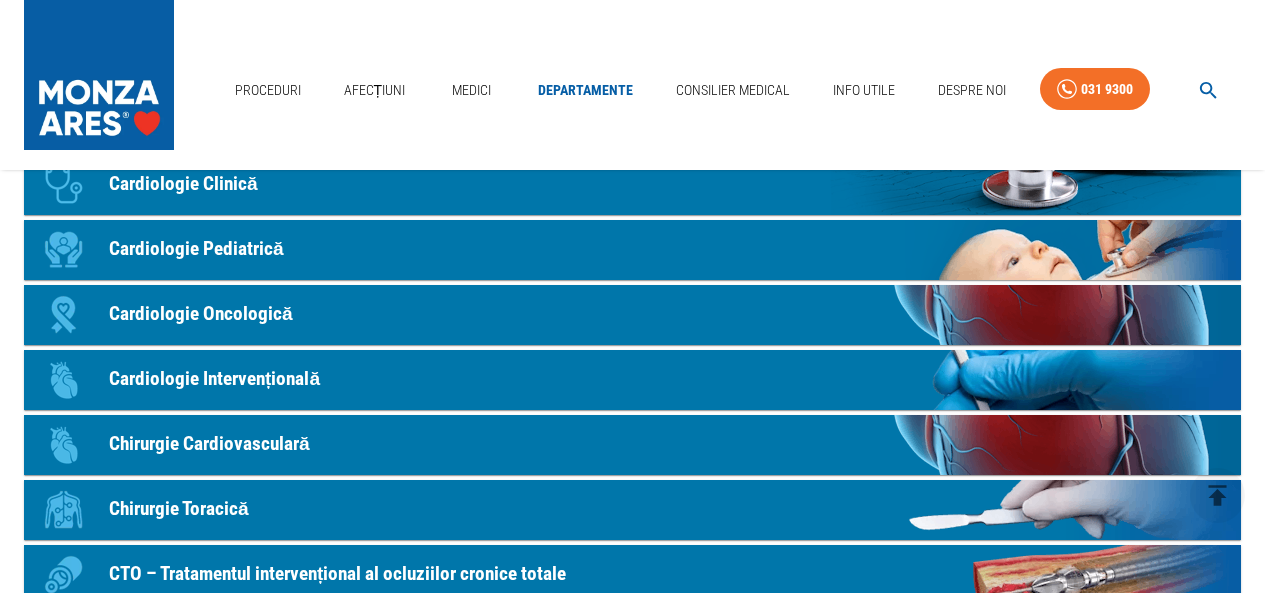 scroll, scrollTop: 300, scrollLeft: 0, axis: vertical 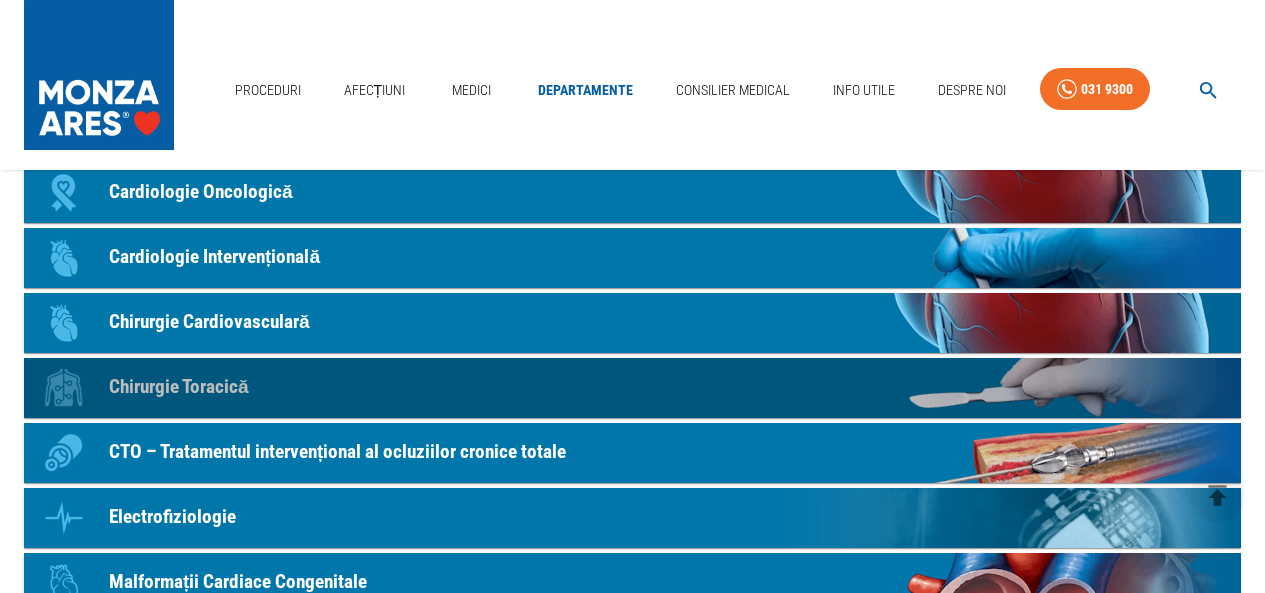 click on "Chirurgie Toracică" at bounding box center [179, 387] 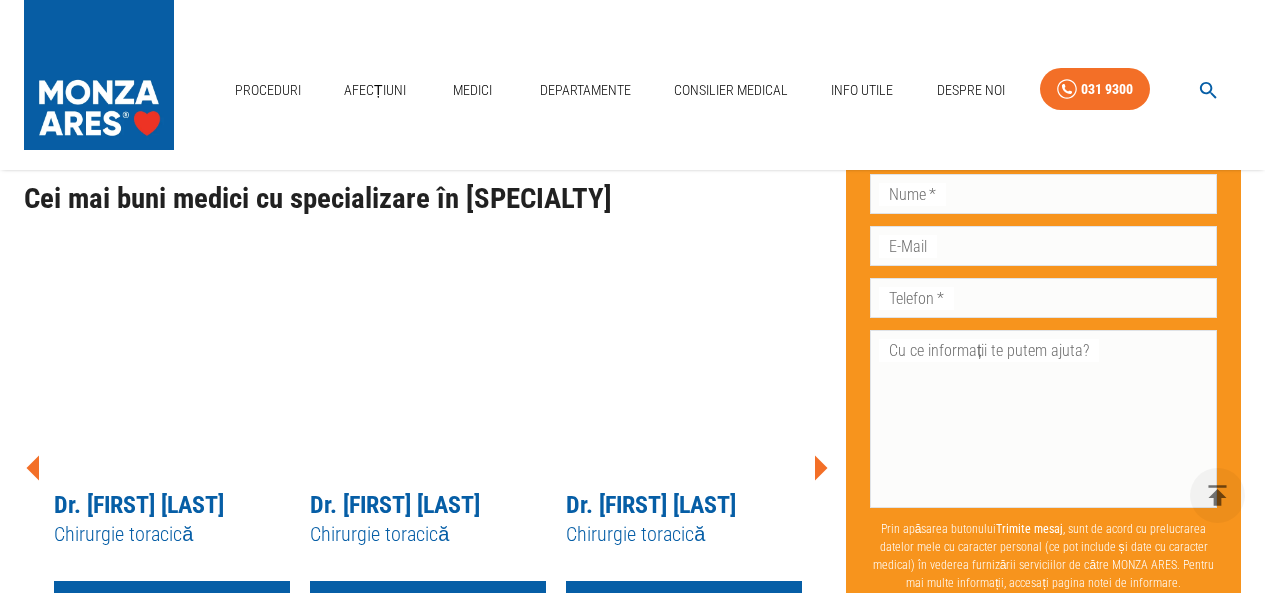 scroll, scrollTop: 2000, scrollLeft: 0, axis: vertical 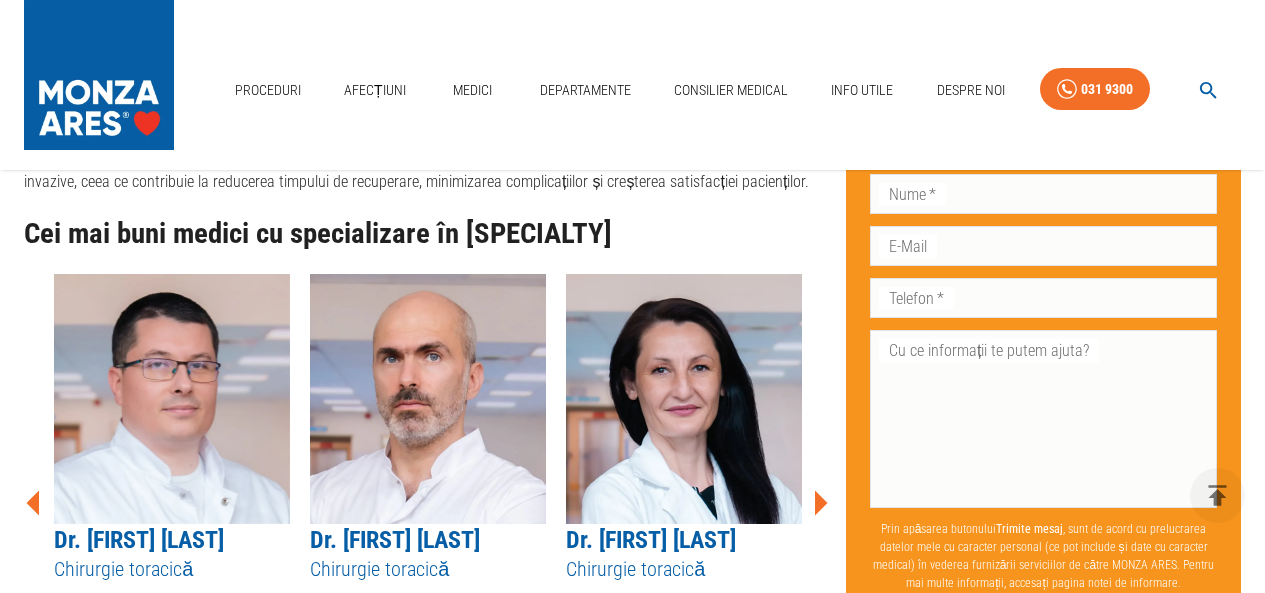 click 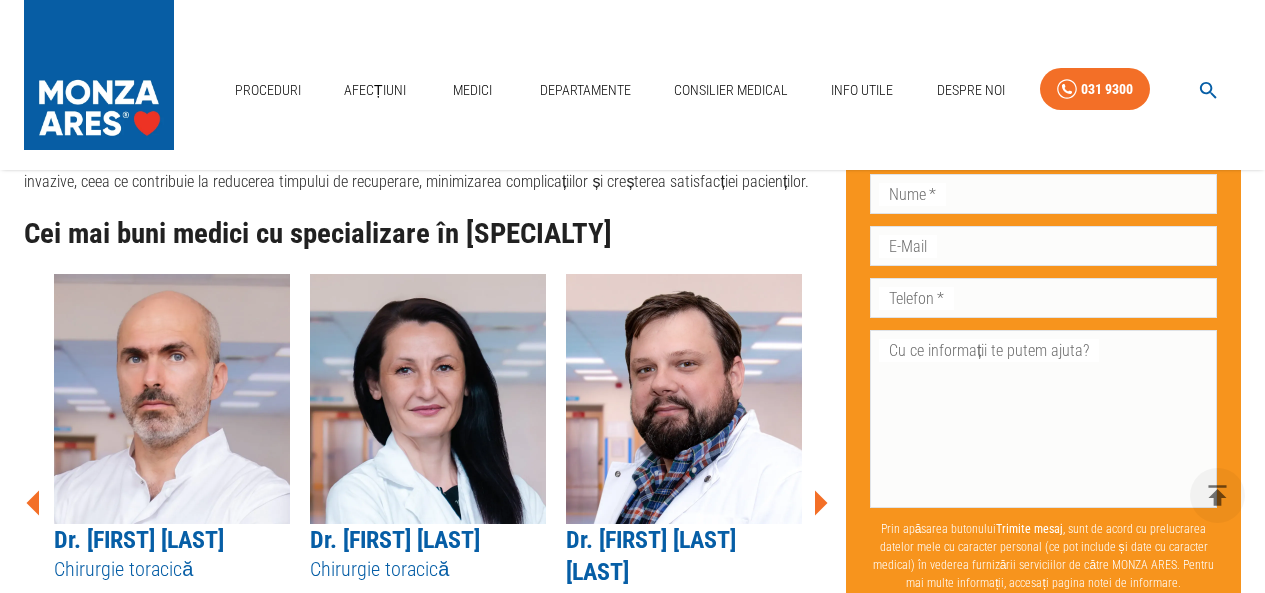 click 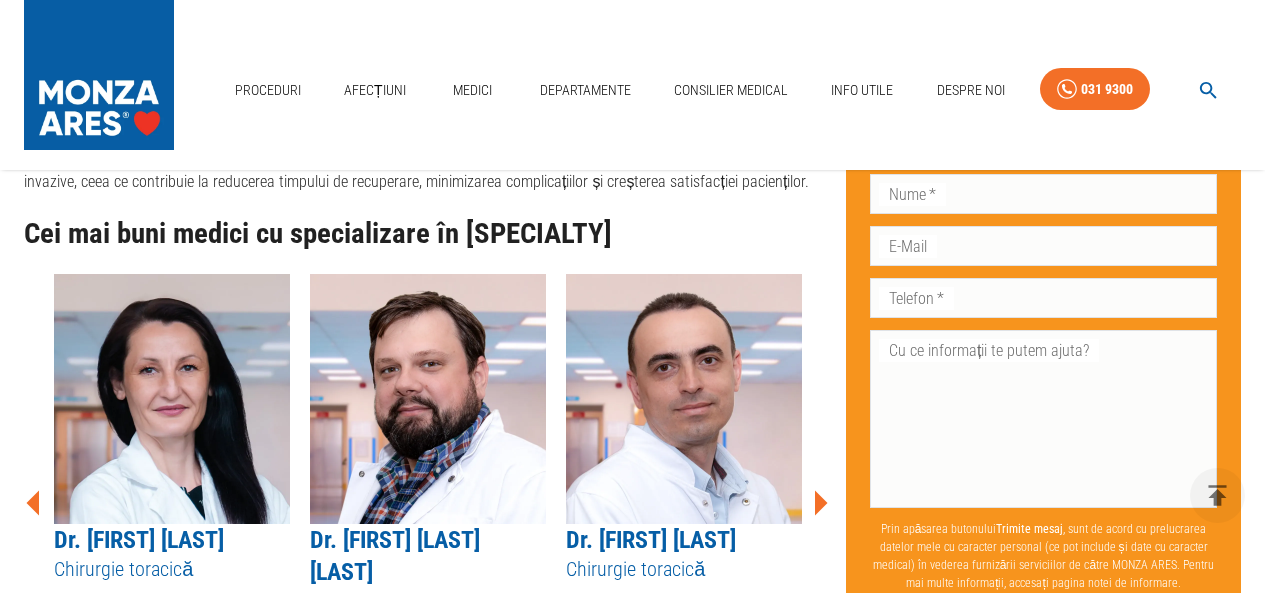 click 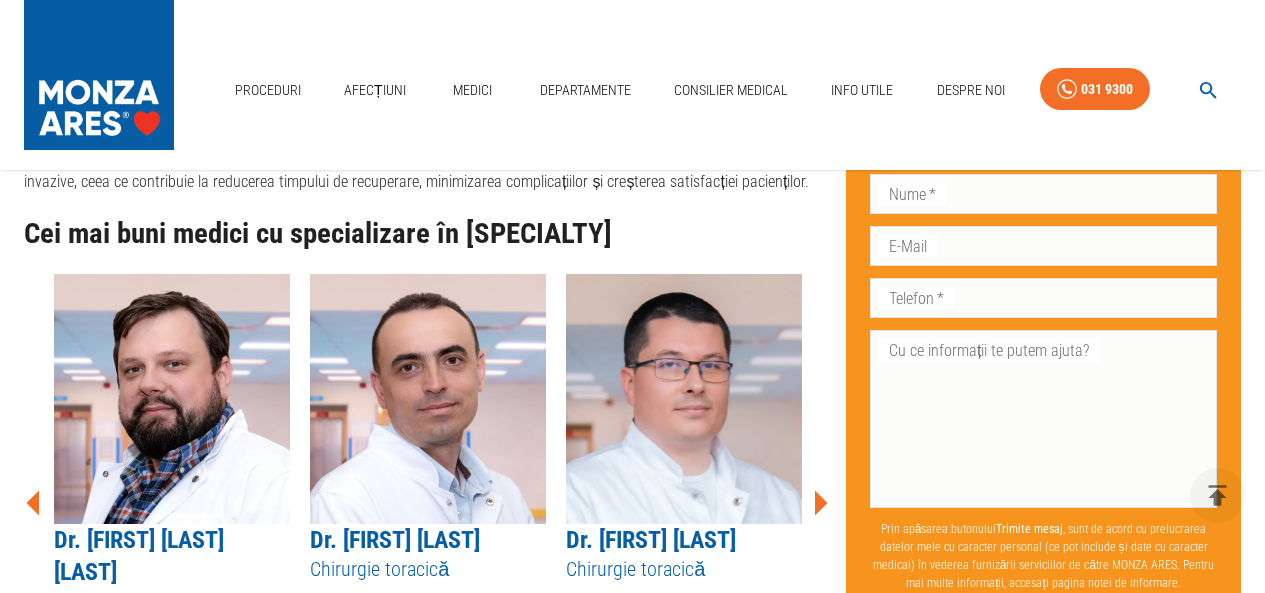 click 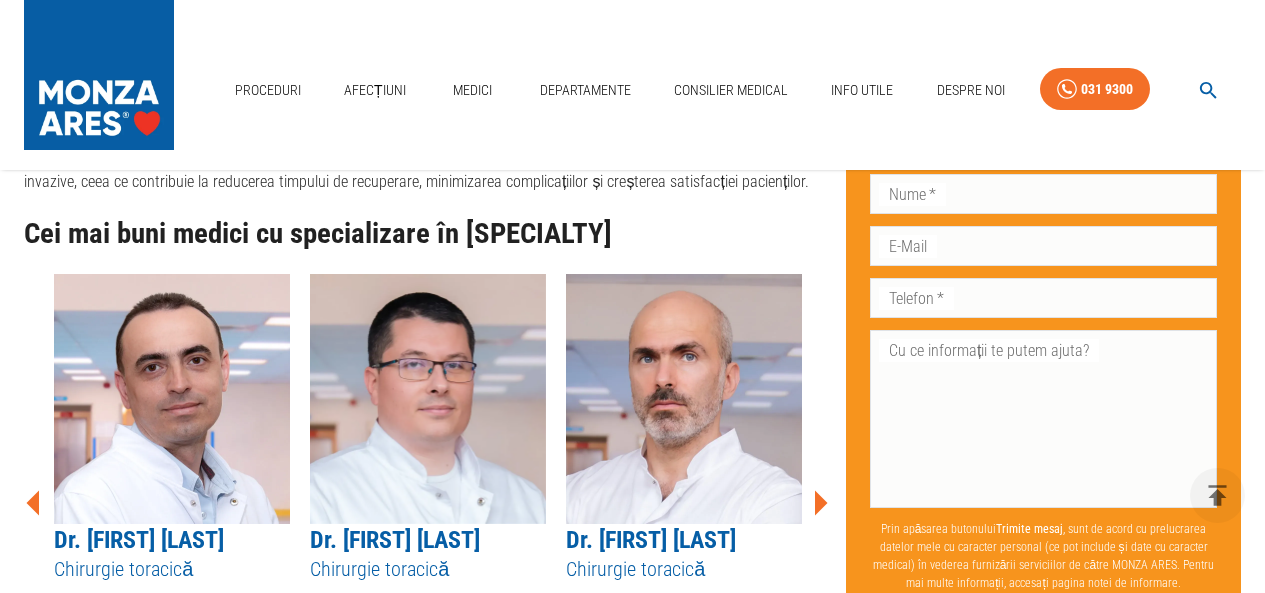 click 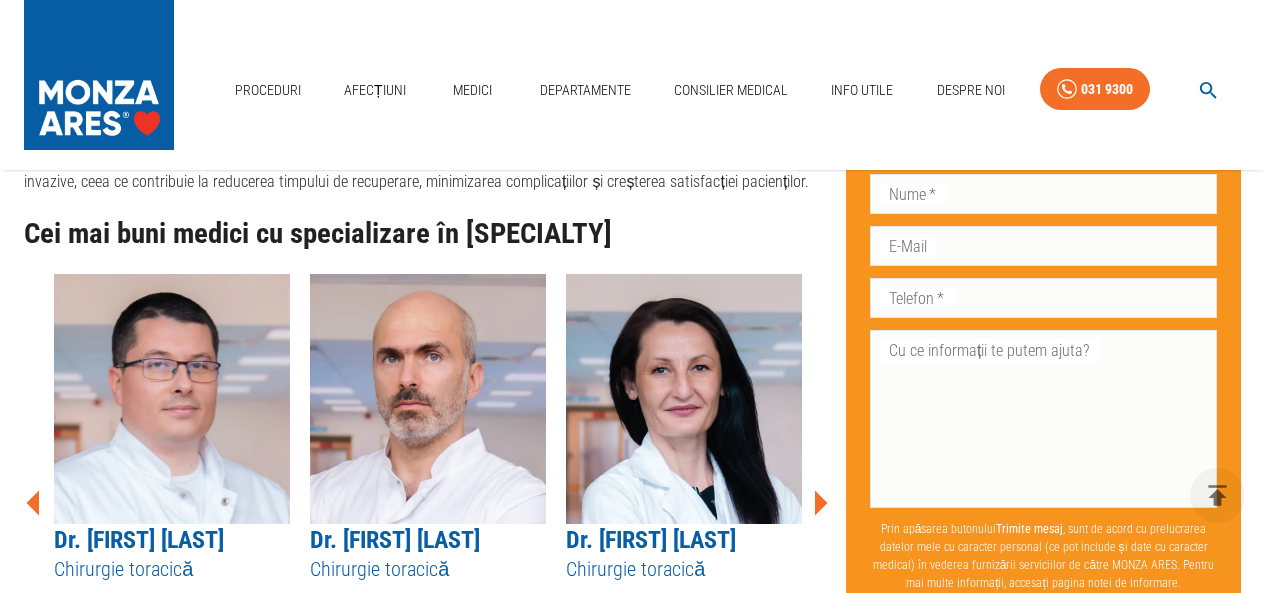 click 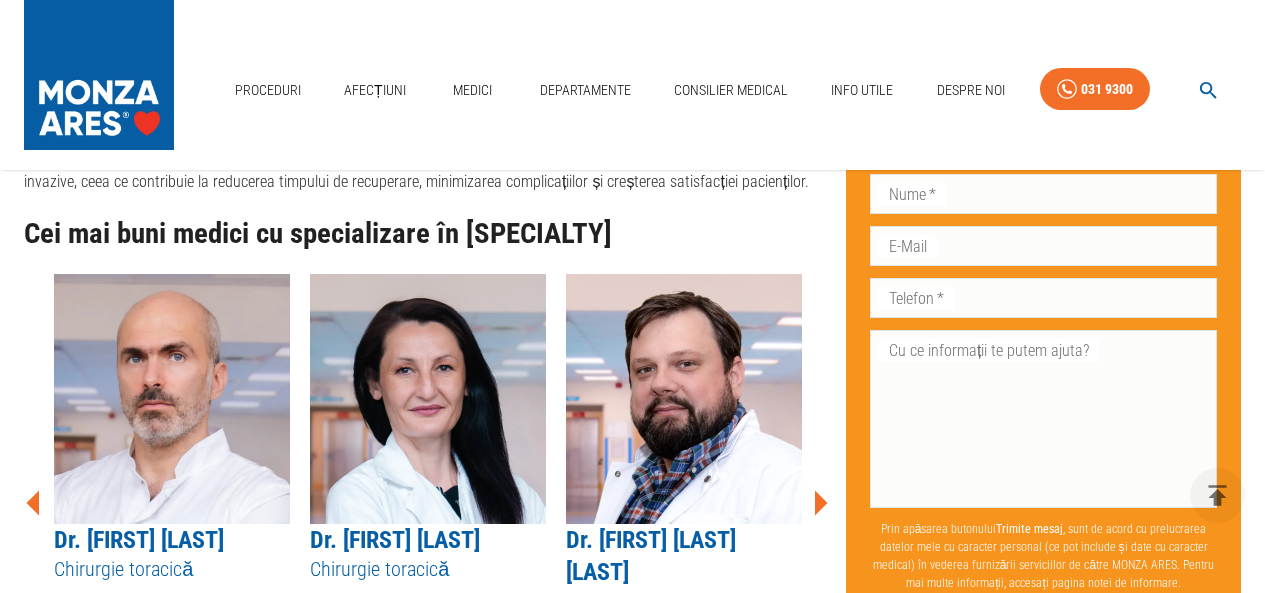 click 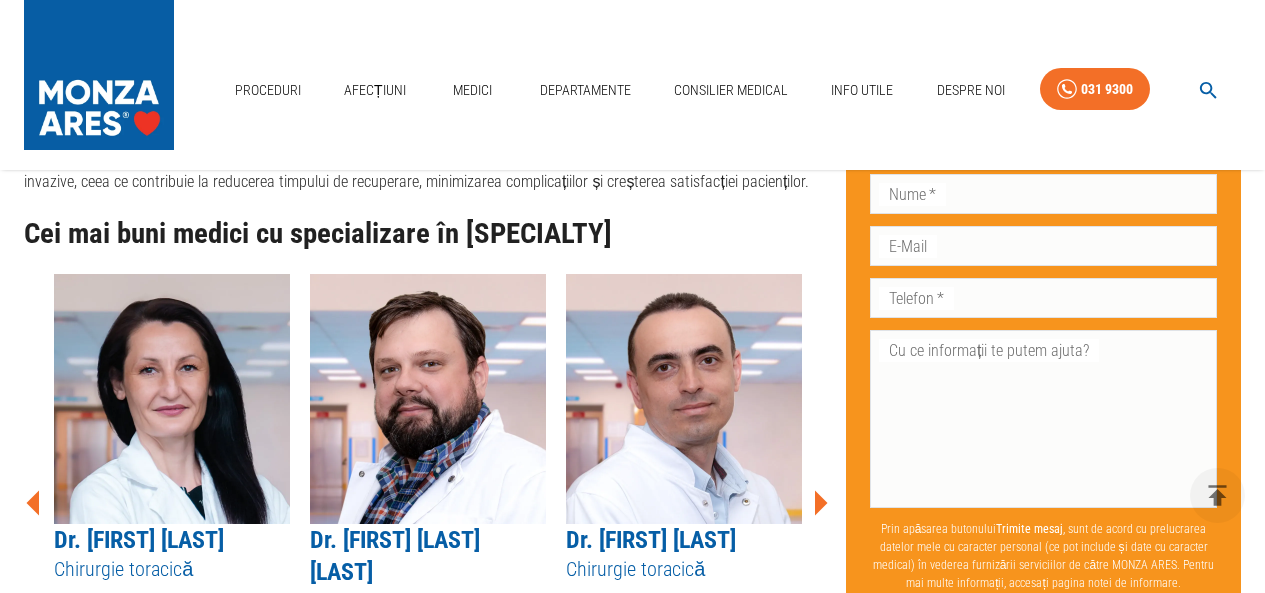 click 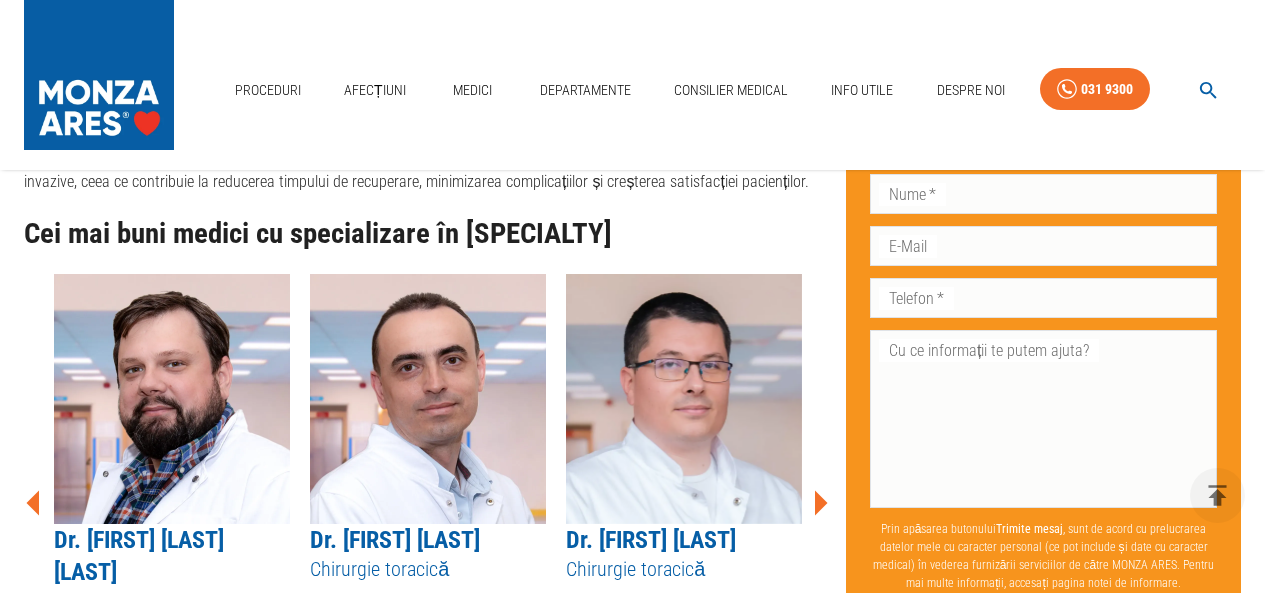 click 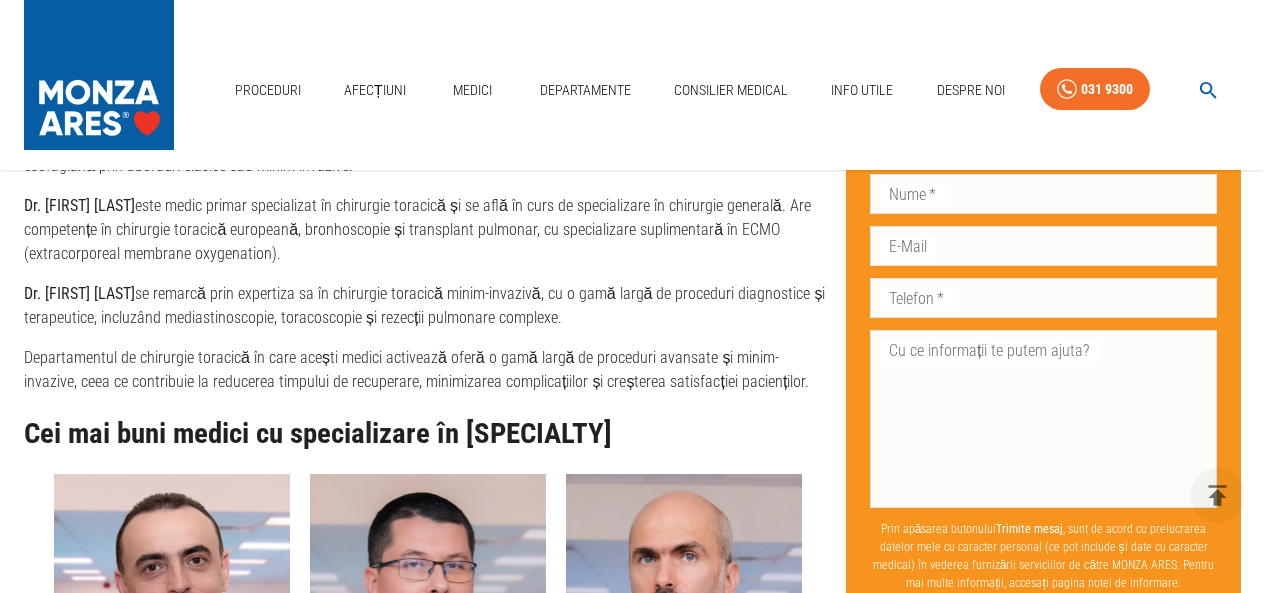 scroll, scrollTop: 2100, scrollLeft: 0, axis: vertical 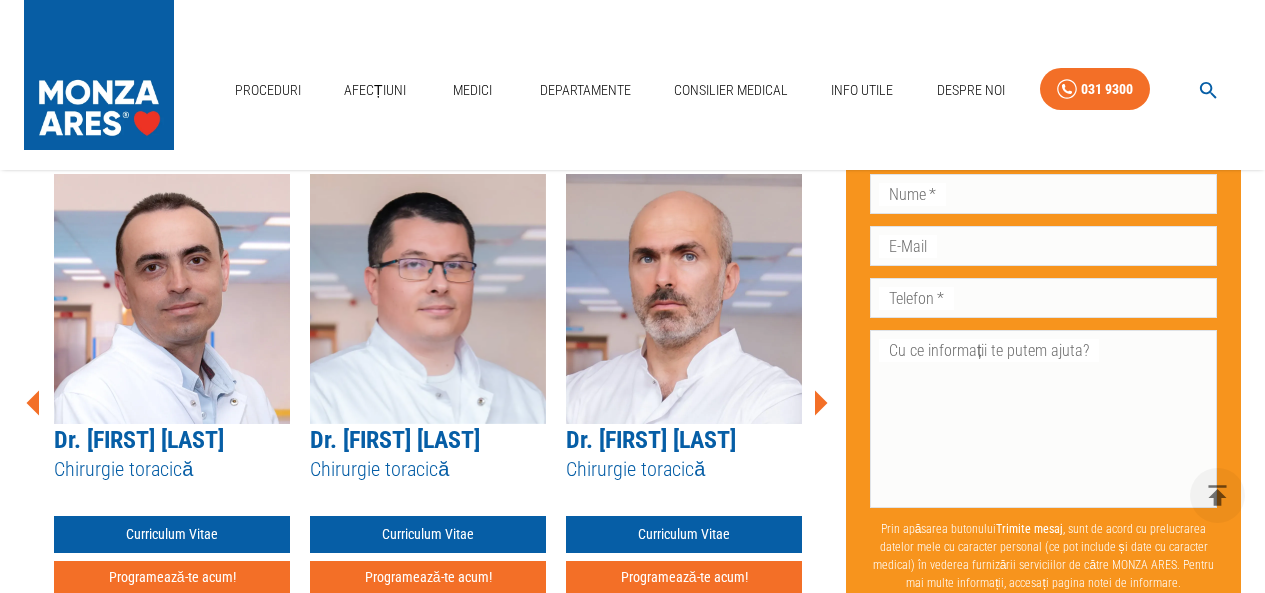 click 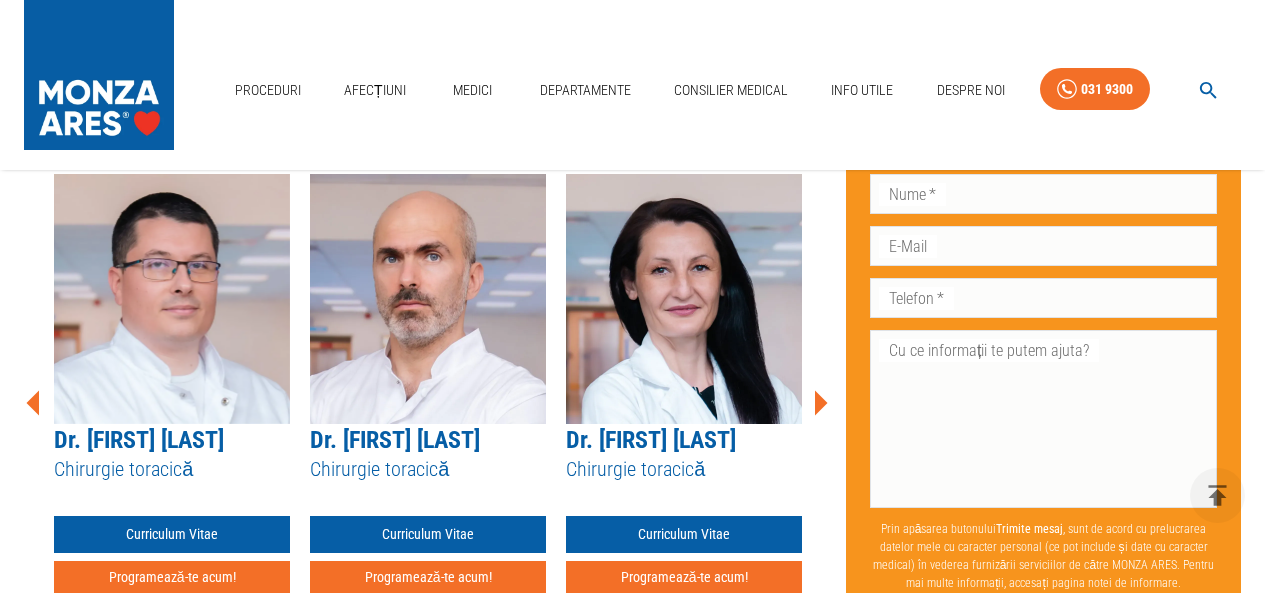 click 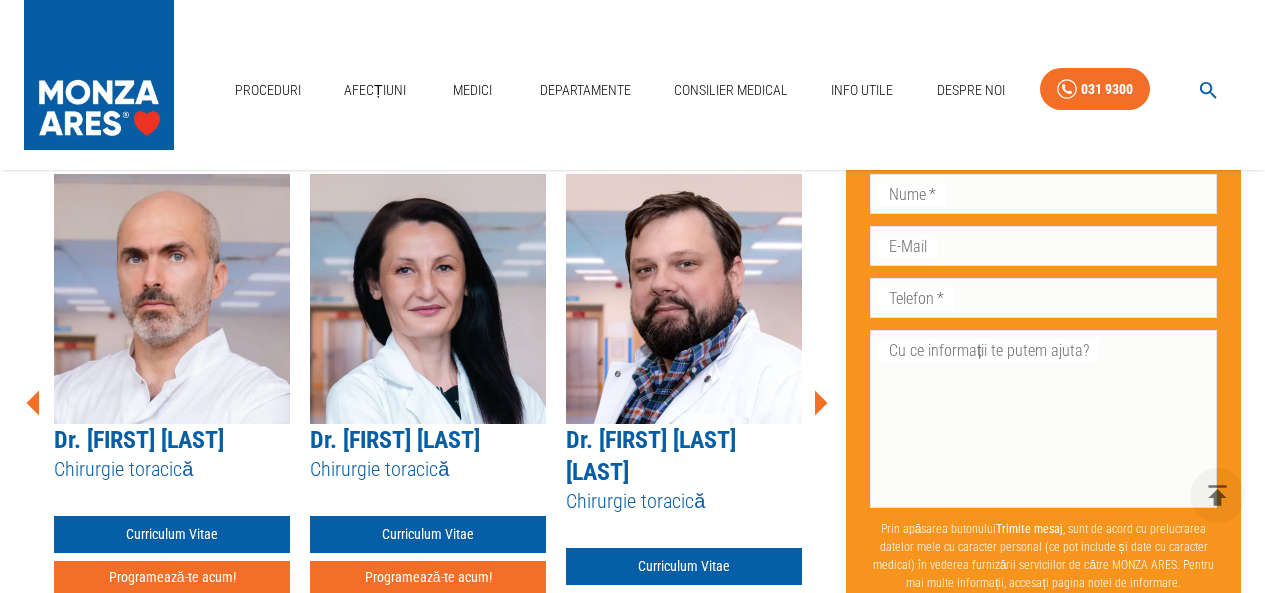 click 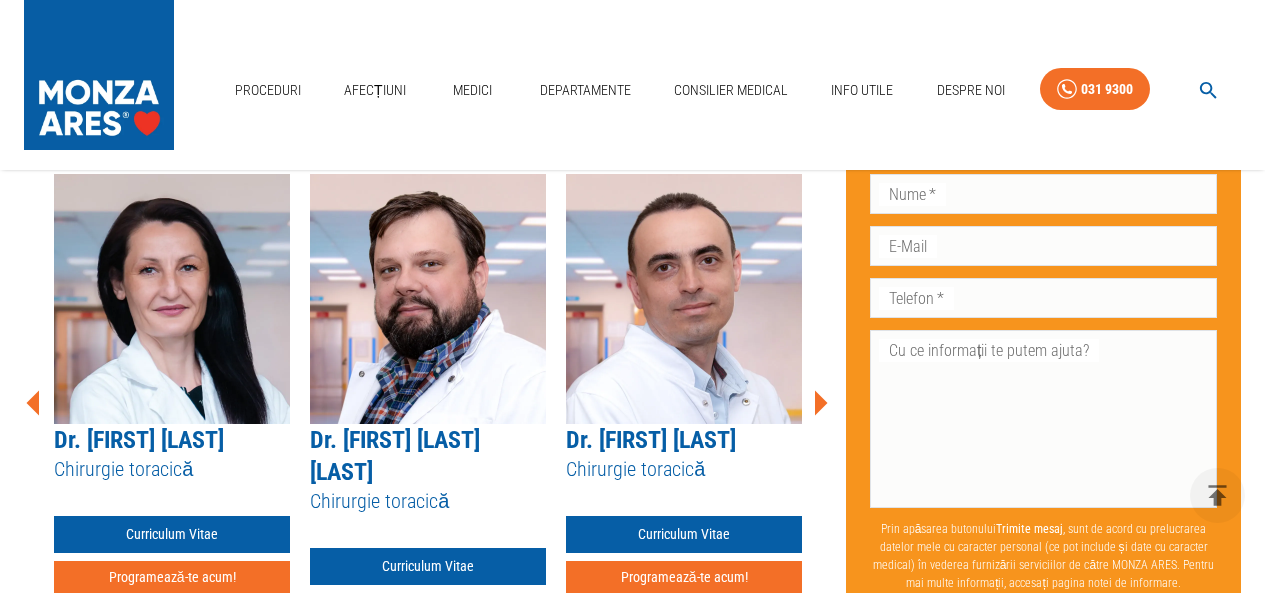 click 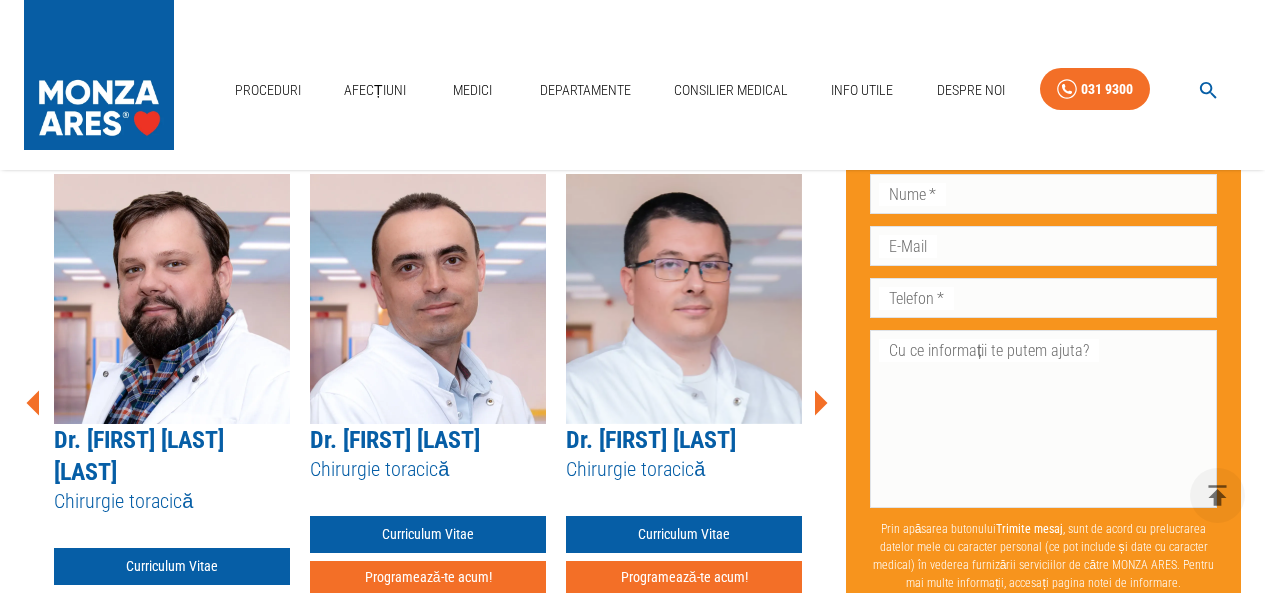 click 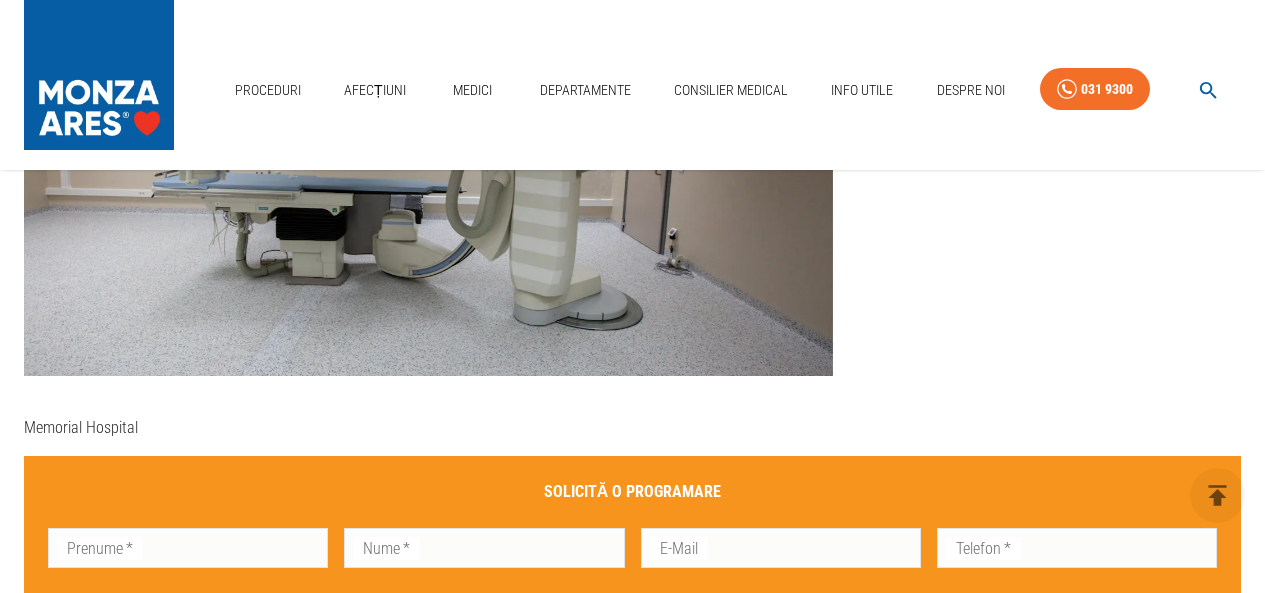 scroll, scrollTop: 1092, scrollLeft: 0, axis: vertical 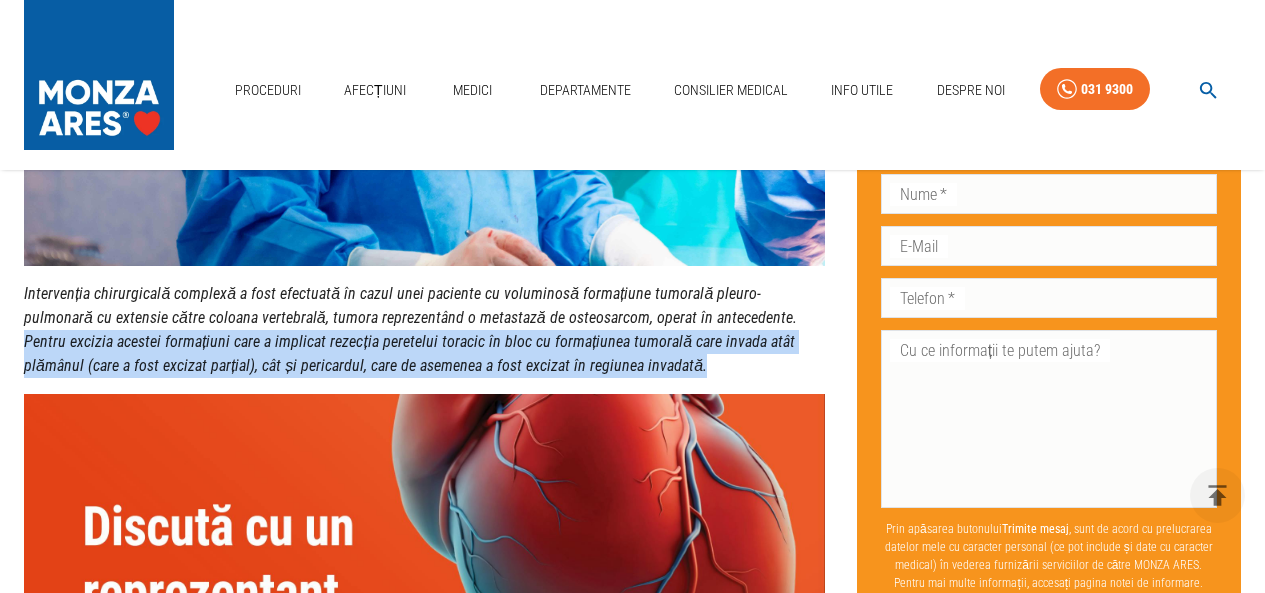 drag, startPoint x: 690, startPoint y: 315, endPoint x: 707, endPoint y: 356, distance: 44.38468 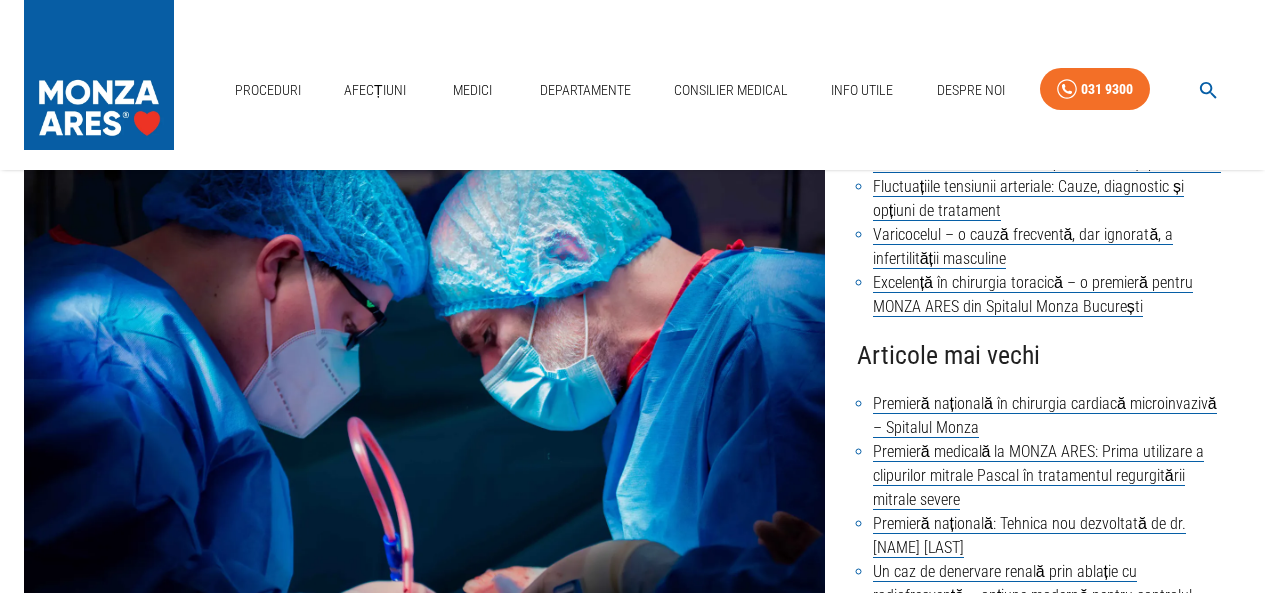 scroll, scrollTop: 0, scrollLeft: 0, axis: both 